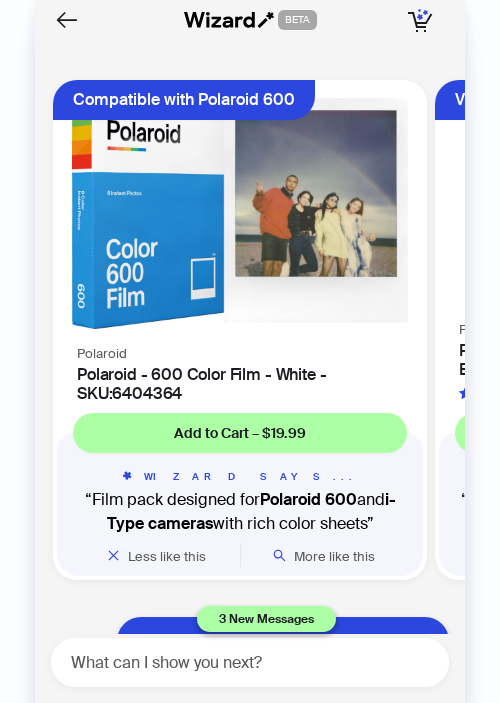 scroll, scrollTop: 0, scrollLeft: 0, axis: both 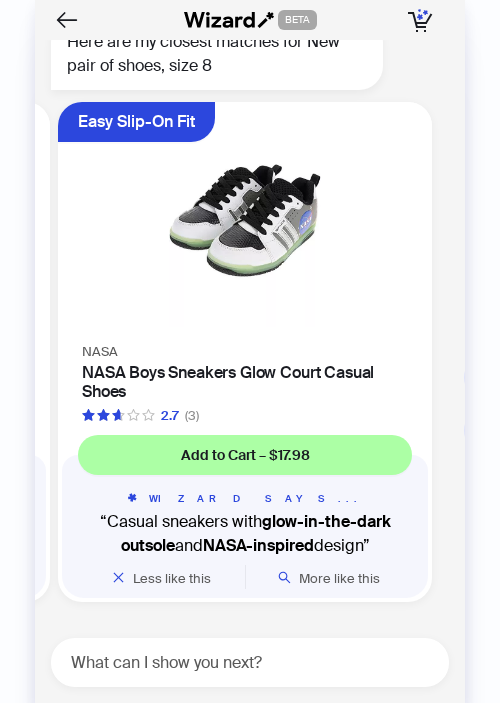 click on "Treadlite Traction UGG Bailey Bow Tall II 4.8 (1,297) Add to Cart – $249.95   WIZARD SAYS... The  Bailey Bow Tall II  features  water-resistant  sheepskin and a cushioned UGGpure wool lining. Less like this More like this All-Day Comfort Brooks Addiction Walker 2 3.8 (1,596) Add to Cart – $129.95   WIZARD SAYS... Walking shoes with  pronation control  and  removable cushioned insoles  for comfort. Less like this More like this Enhanced Ground Connection Merrell Speed Eco 4.3 (48) Add to Cart – $99.95   WIZARD SAYS... Merrell's  Speed Eco  boots feature  dual-directional flex-grooves  for natural movement. Less like this More like this Easy Slip-On Carter's Toddler Metallic Slip-On Casual Shoes Add to Cart – $11.99   WIZARD SAYS... Metallic slip-on  shoes designed for  easy on and off  during school days Less like this More like this Platform Height Boost Adidas VL Court Bold 4.8 (805) Add to Cart – $60.95   WIZARD SAYS... Women's sneakers with a  platform midsole  and  cushioned EVA sockliner NASA" at bounding box center (245, 356) 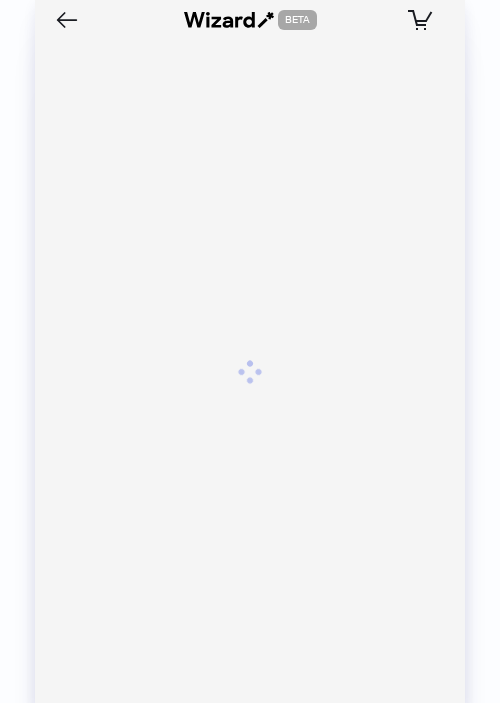 scroll, scrollTop: 0, scrollLeft: 0, axis: both 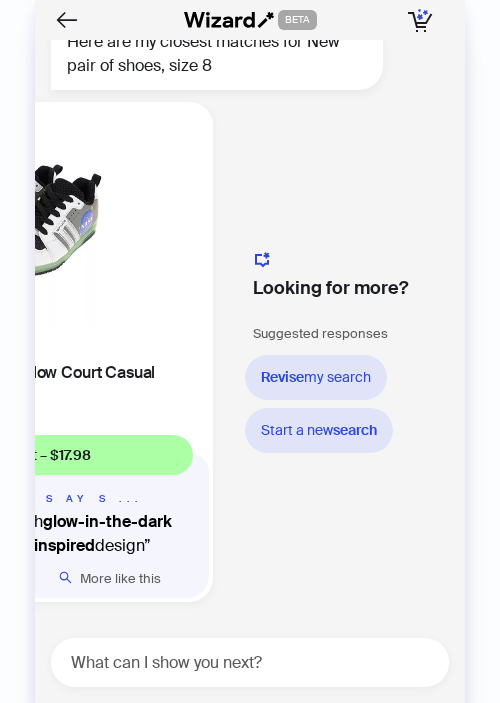 click on "Looking for more? Suggested responses Revise  my search Start a new  search" at bounding box center (345, 352) 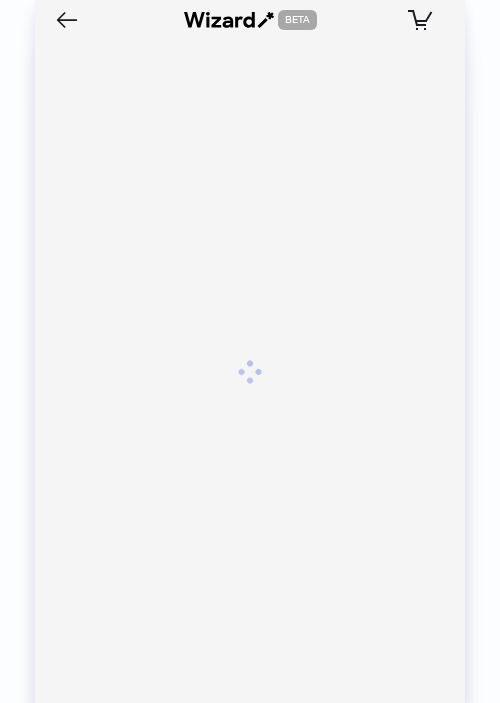 scroll, scrollTop: 0, scrollLeft: 0, axis: both 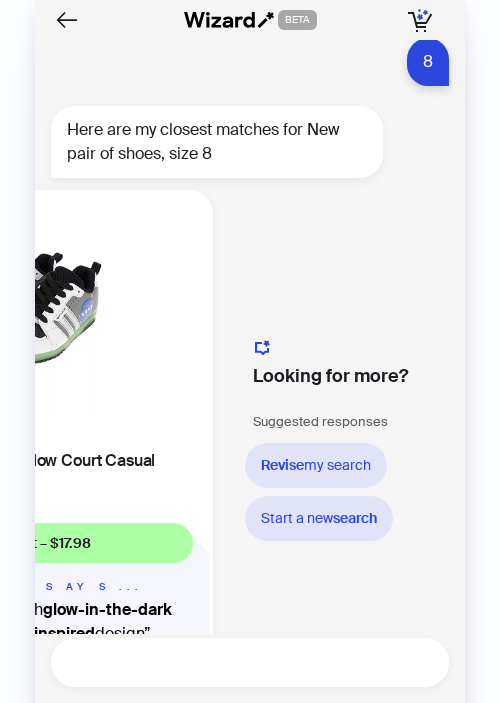 click at bounding box center (258, 662) 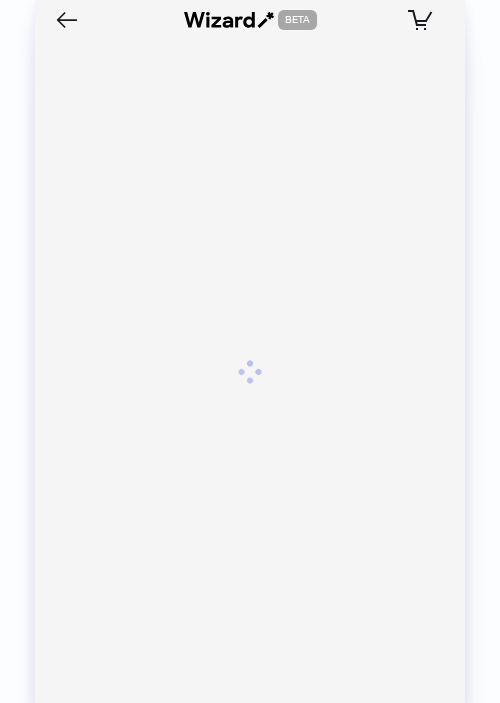 scroll, scrollTop: 0, scrollLeft: 0, axis: both 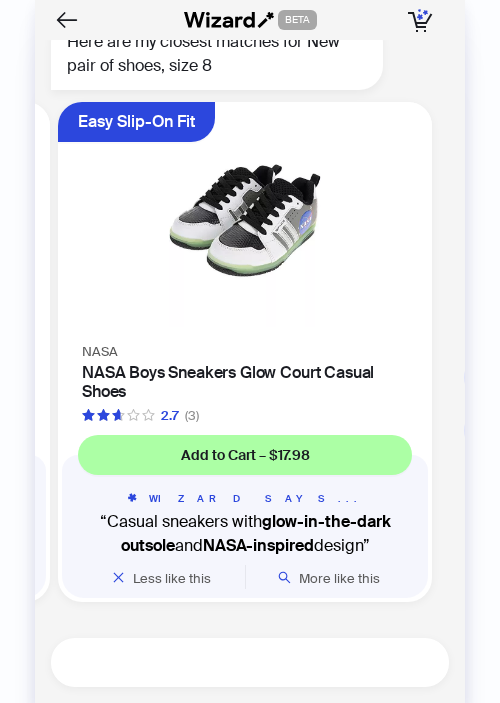 click at bounding box center (258, 662) 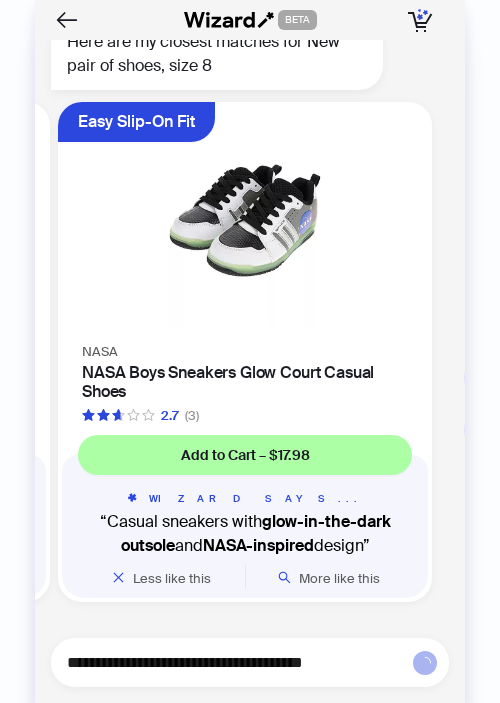 type on "**********" 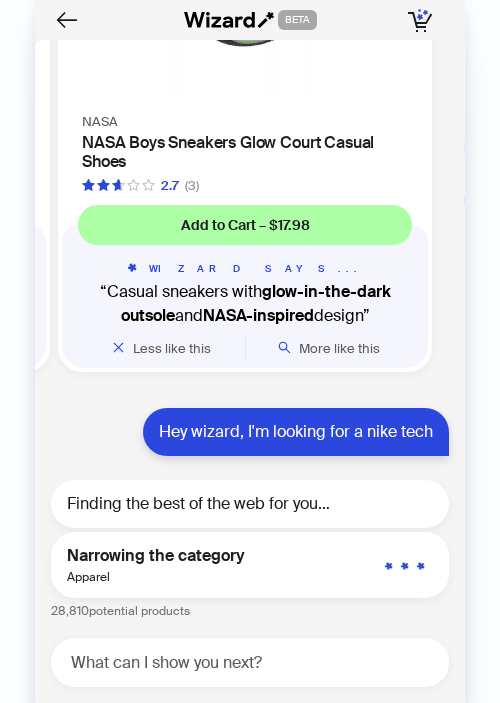 scroll, scrollTop: 4912, scrollLeft: 0, axis: vertical 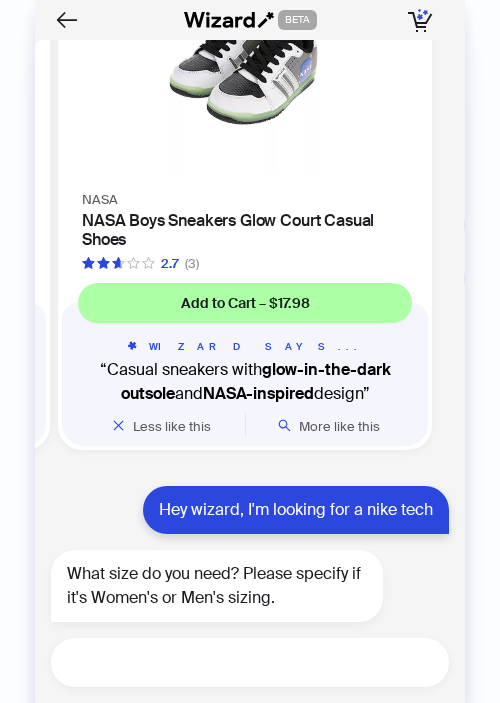 click at bounding box center (258, 662) 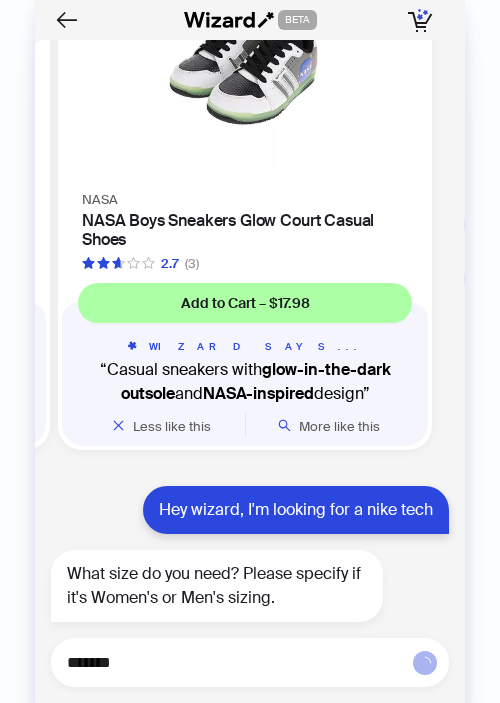 scroll, scrollTop: 4976, scrollLeft: 0, axis: vertical 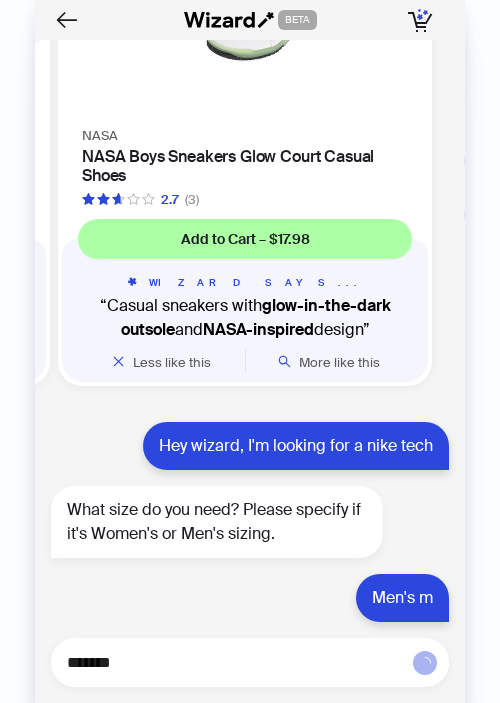 type on "*******" 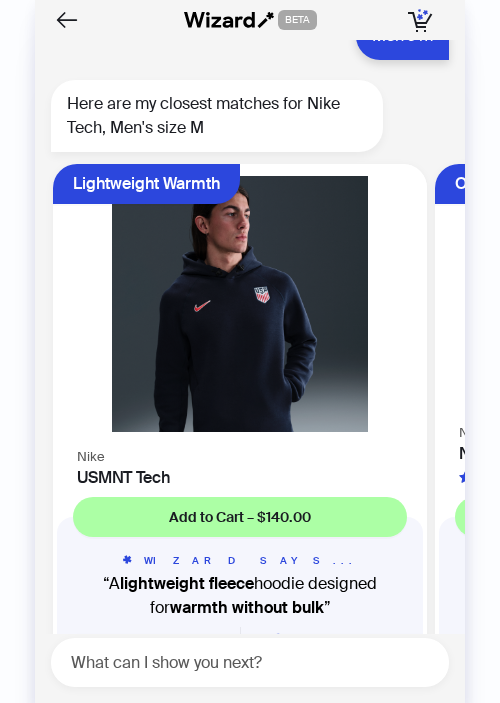 scroll, scrollTop: 5600, scrollLeft: 0, axis: vertical 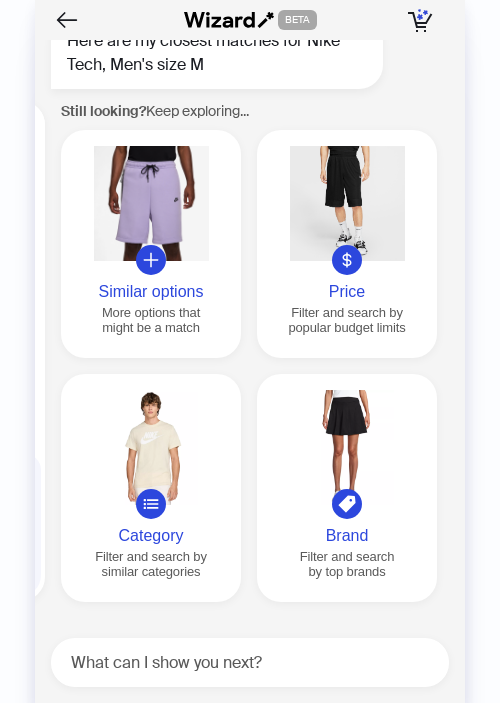 click on "Similar options More options that might be a match" at bounding box center (151, 244) 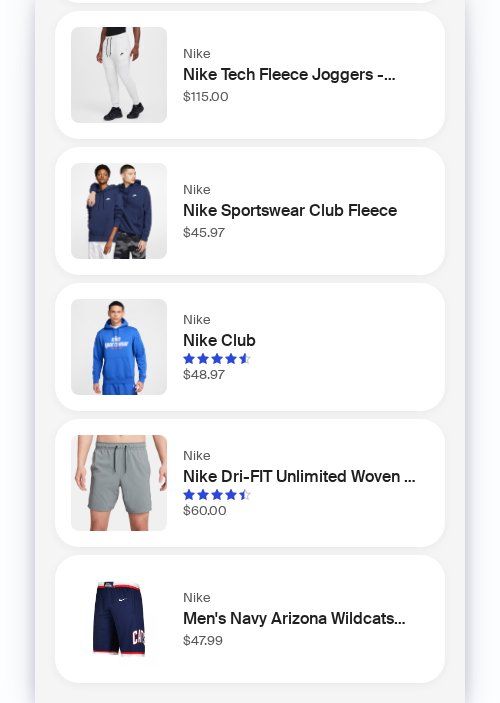 scroll, scrollTop: 0, scrollLeft: 0, axis: both 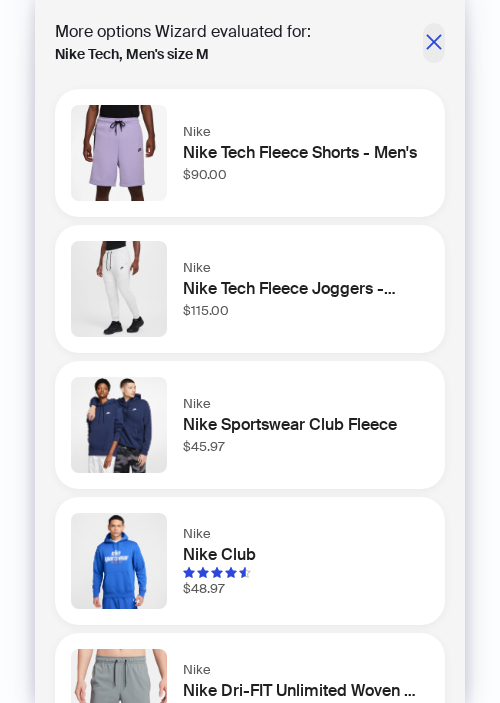 click 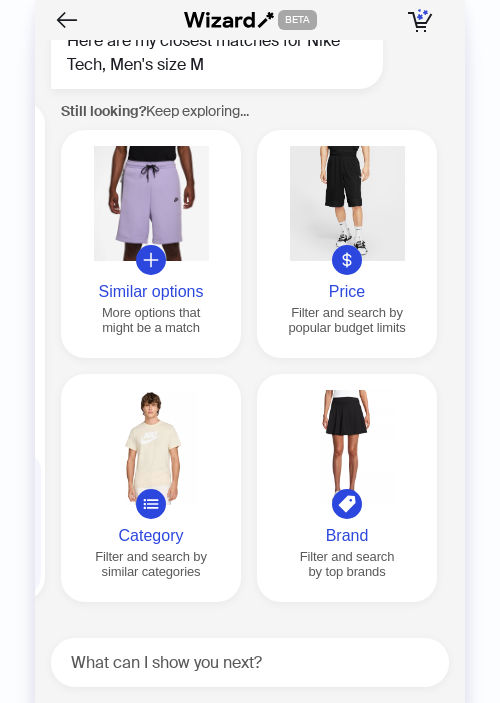 click at bounding box center (347, 447) 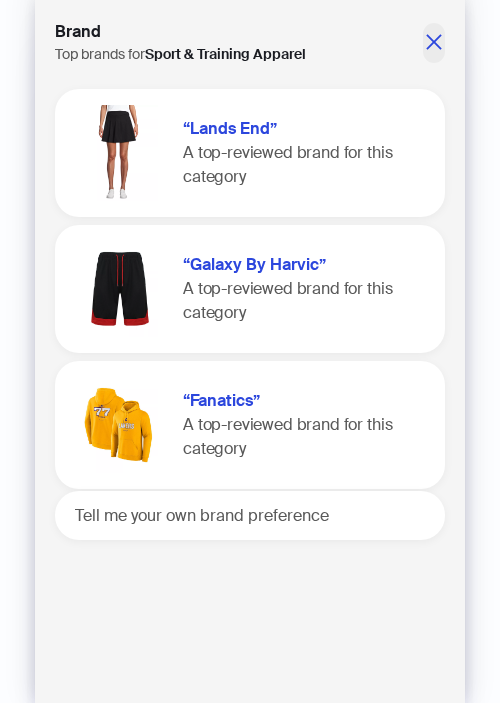 click 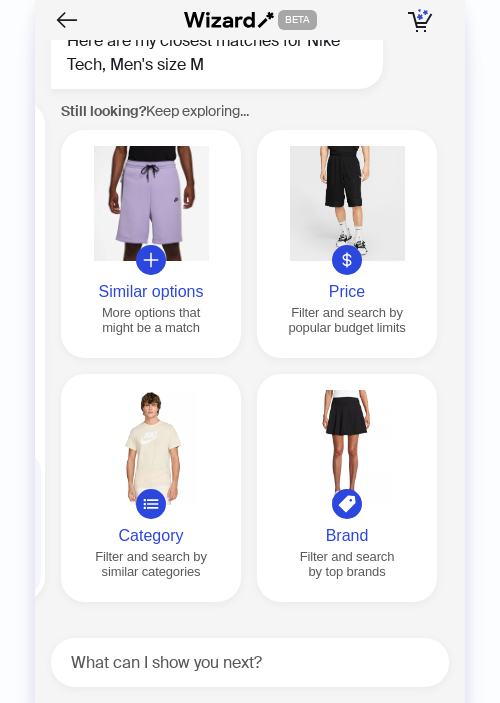 click at bounding box center [347, 203] 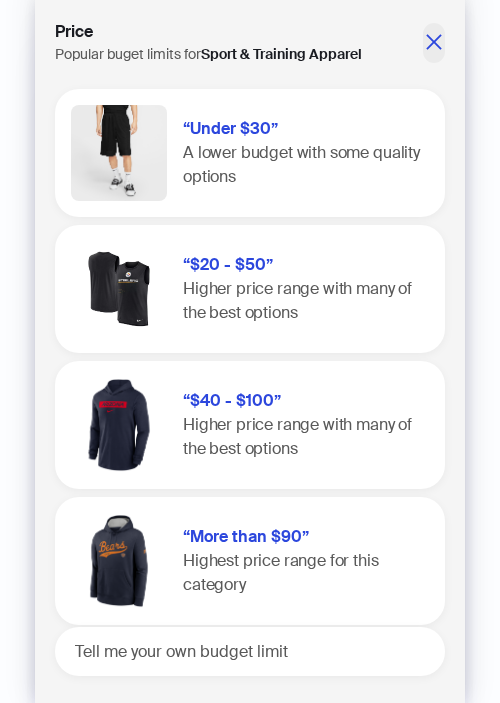 click 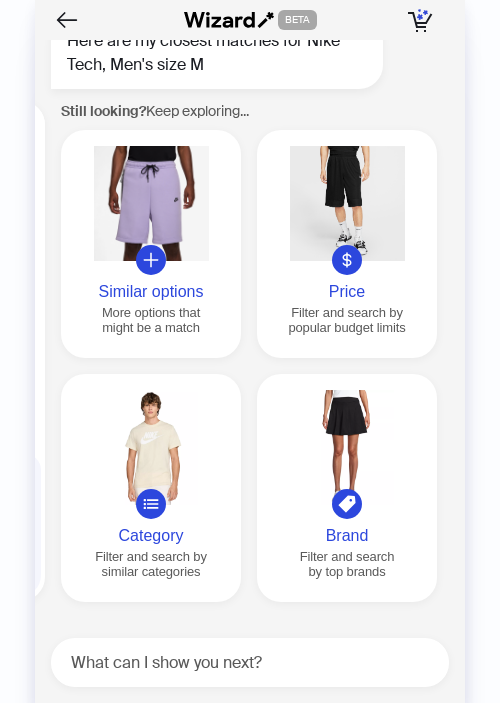 click on "Category Filter and search by similar categories" at bounding box center [151, 488] 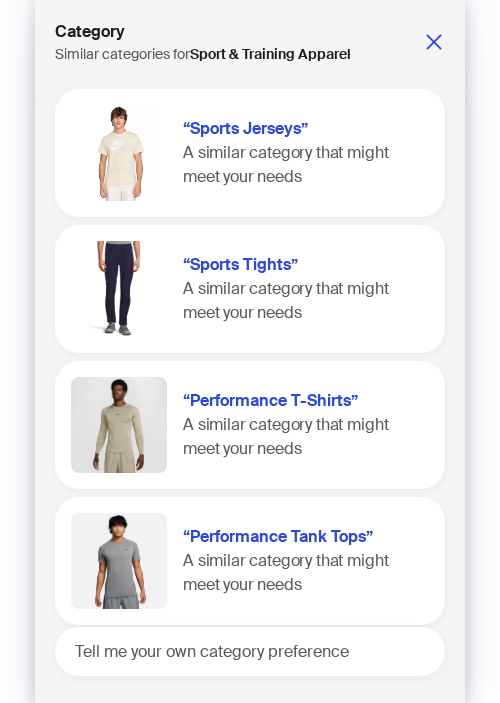 click on "“Sports Jerseys” A similar category that might meet your needs" at bounding box center [306, 153] 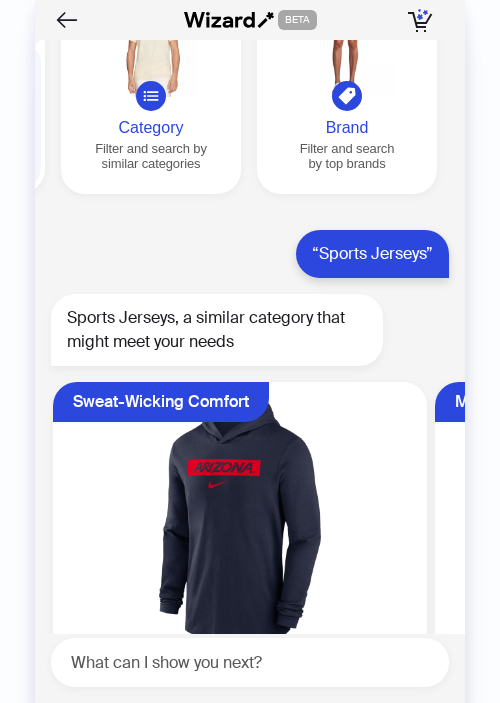 scroll, scrollTop: 6289, scrollLeft: 0, axis: vertical 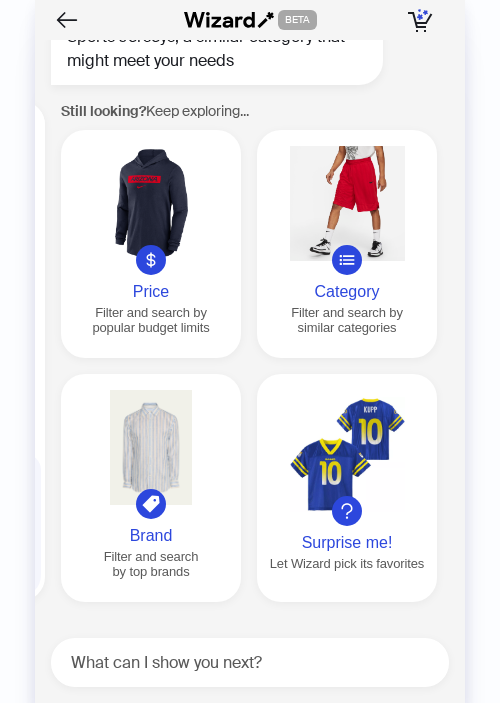 click on "Surprise me! Let Wizard pick its favorites" at bounding box center [347, 488] 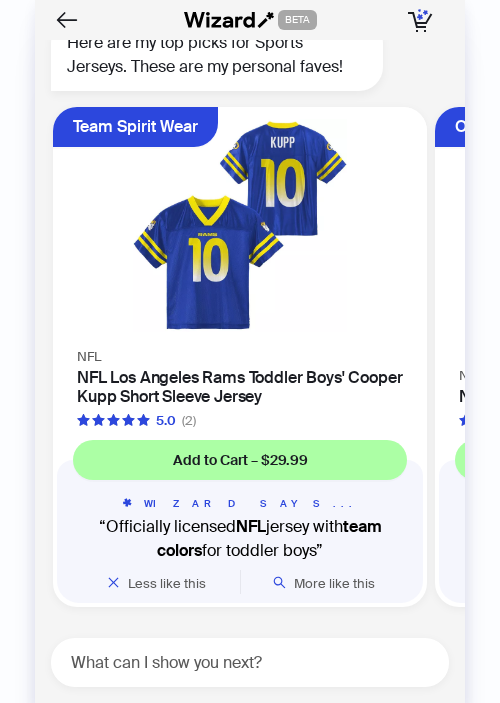 scroll, scrollTop: 6978, scrollLeft: 0, axis: vertical 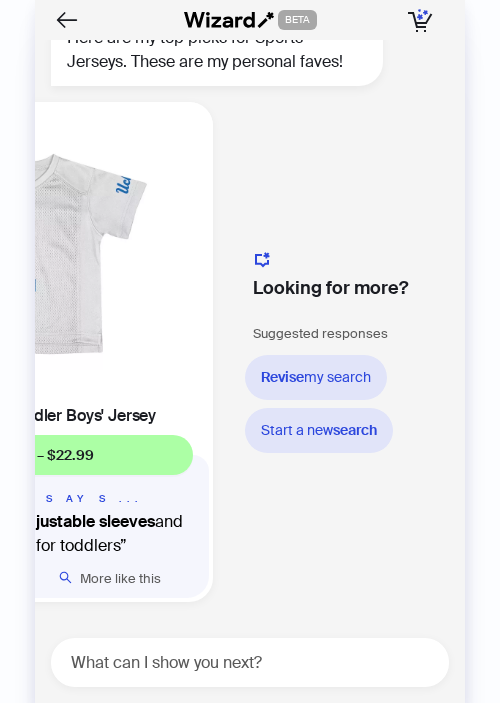 type 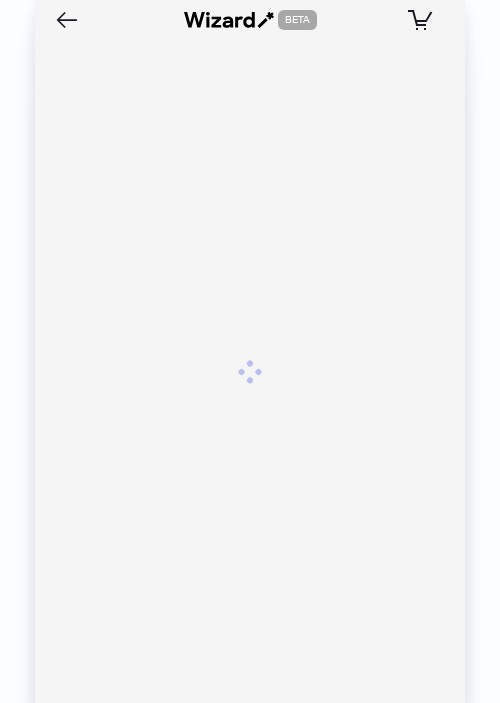 scroll, scrollTop: 0, scrollLeft: 0, axis: both 